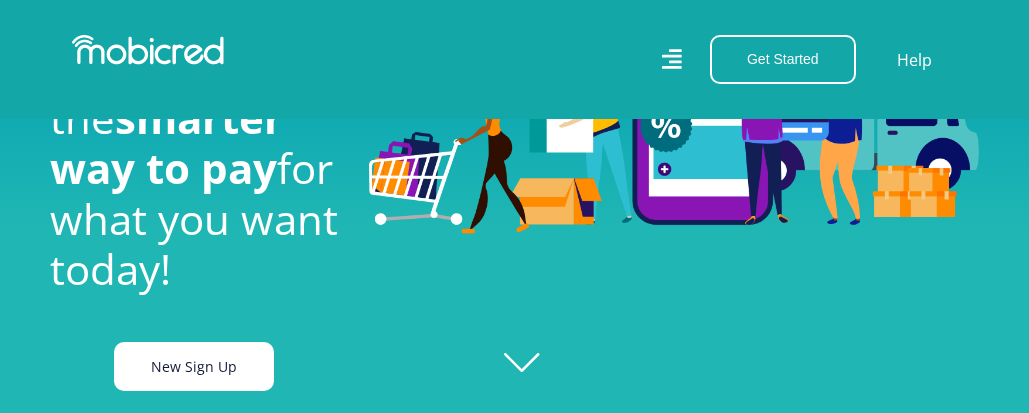 scroll, scrollTop: 200, scrollLeft: 0, axis: vertical 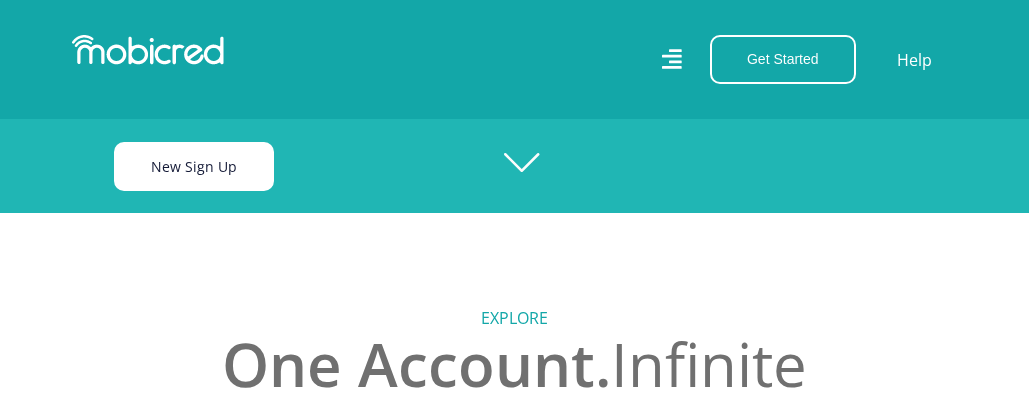 click on "New Sign Up" at bounding box center [194, 166] 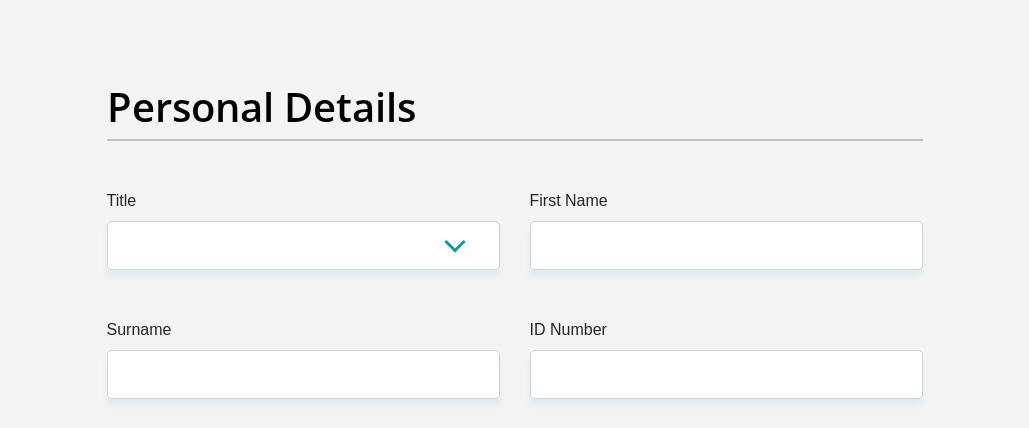scroll, scrollTop: 200, scrollLeft: 0, axis: vertical 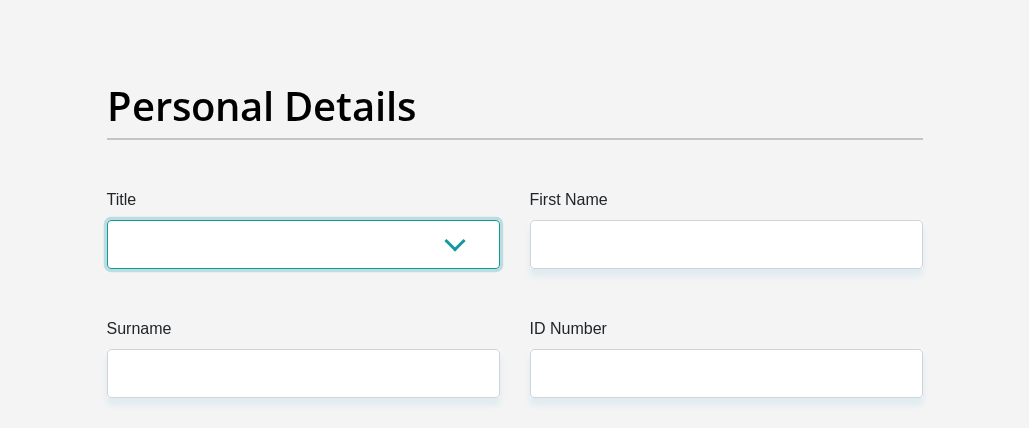 click on "Mr
Ms
Mrs
Dr
Other" at bounding box center (303, 244) 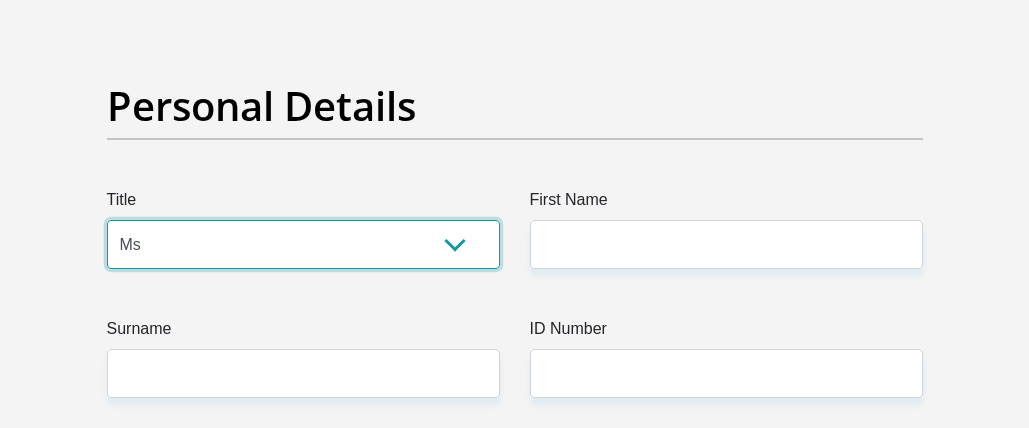 click on "Mr
Ms
Mrs
Dr
Other" at bounding box center [303, 244] 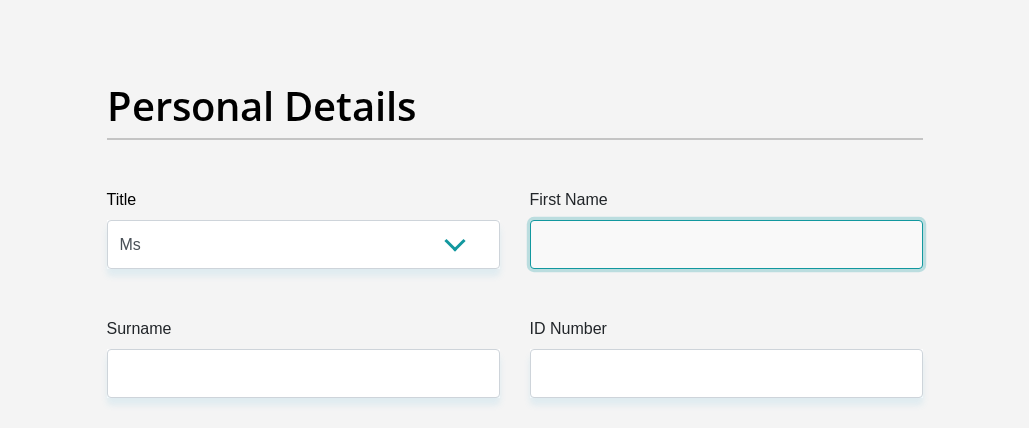 click on "First Name" at bounding box center (726, 244) 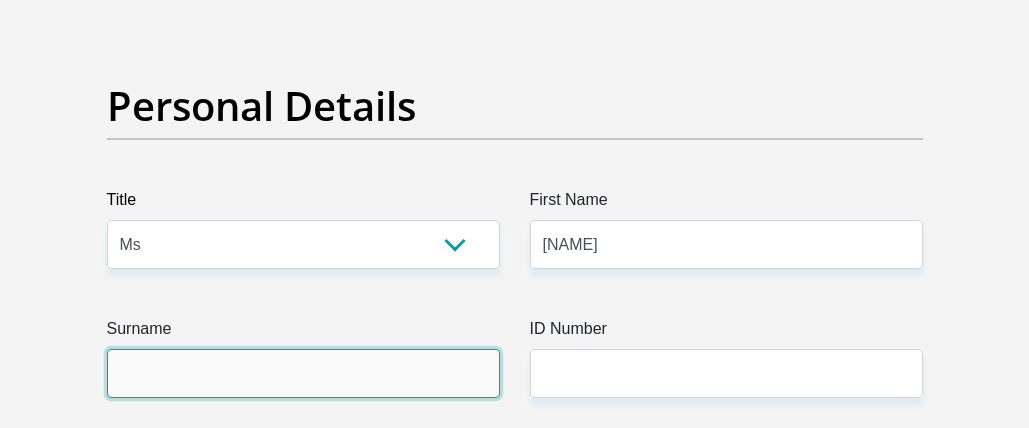 type on "[LAST]" 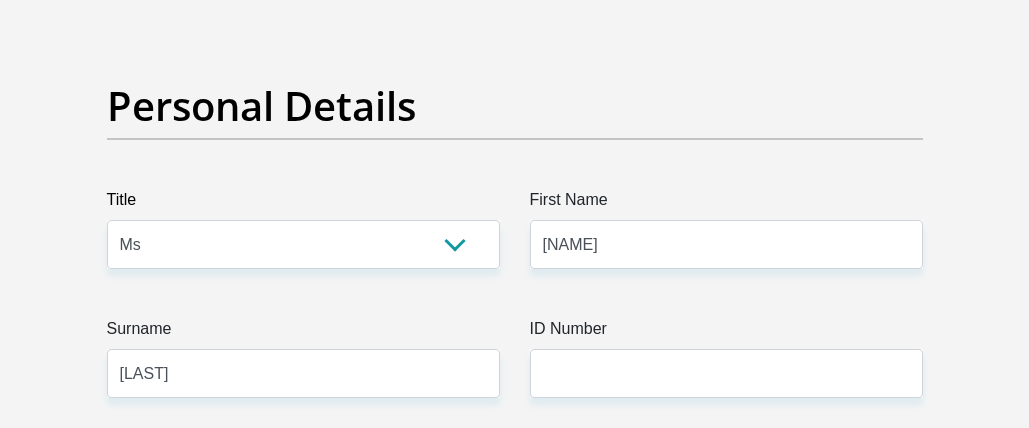 type on "[PHONE]" 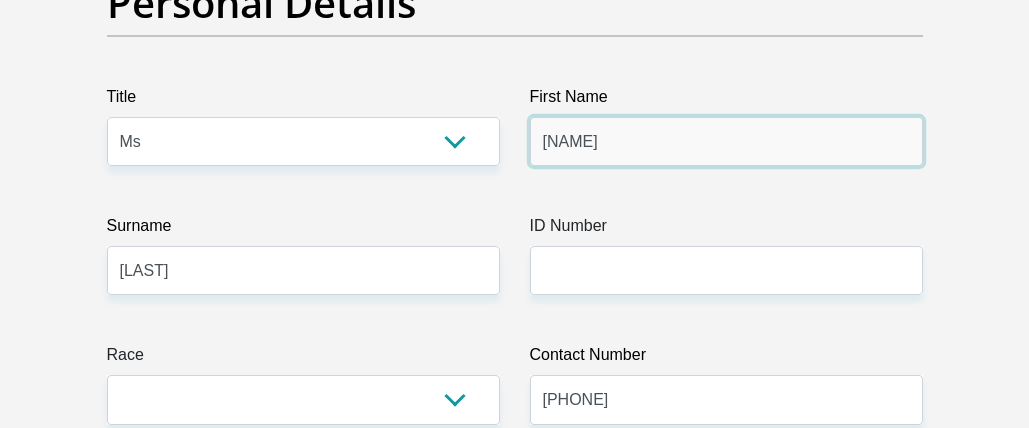 scroll, scrollTop: 400, scrollLeft: 0, axis: vertical 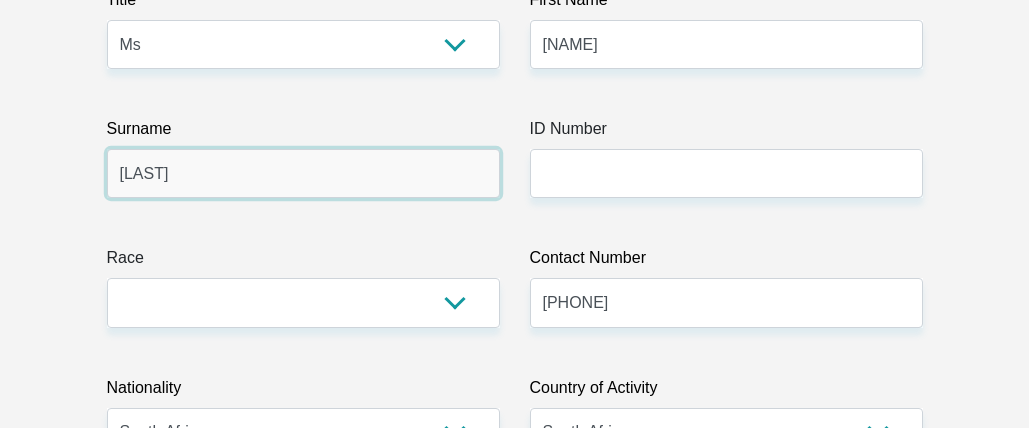 drag, startPoint x: 307, startPoint y: 182, endPoint x: 415, endPoint y: 231, distance: 118.595955 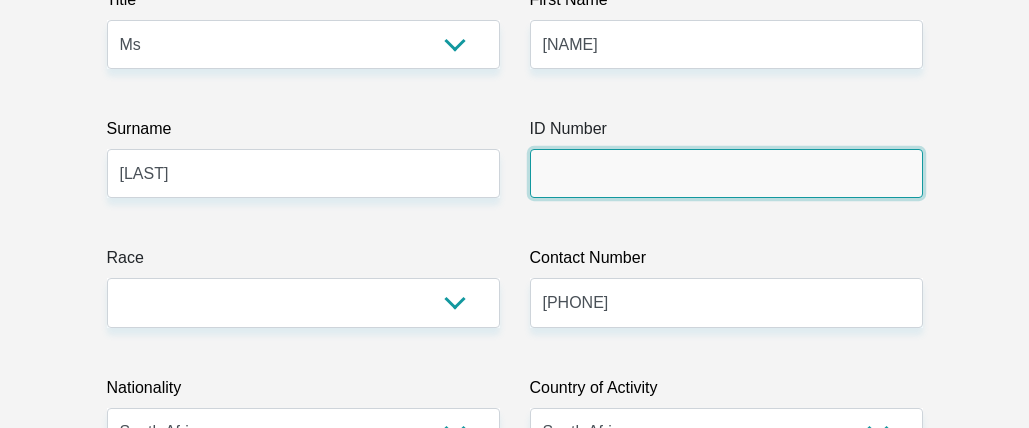 click on "ID Number" at bounding box center [726, 173] 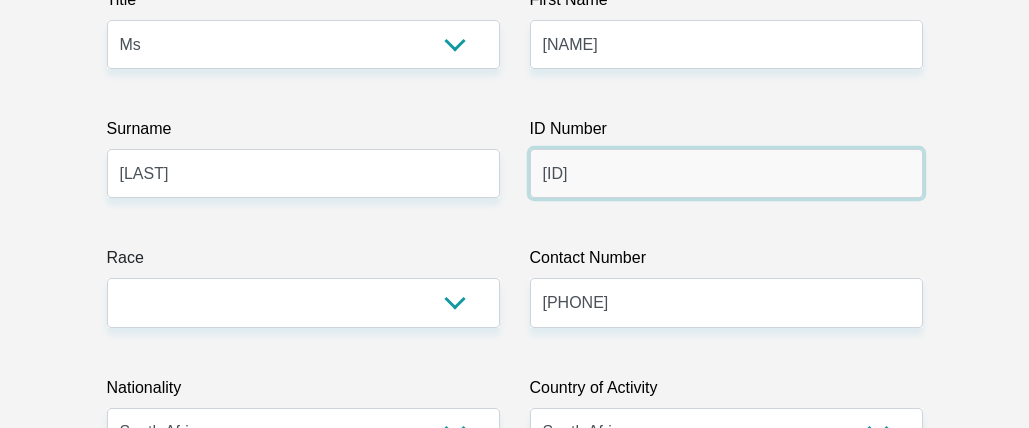 type on "[ID]" 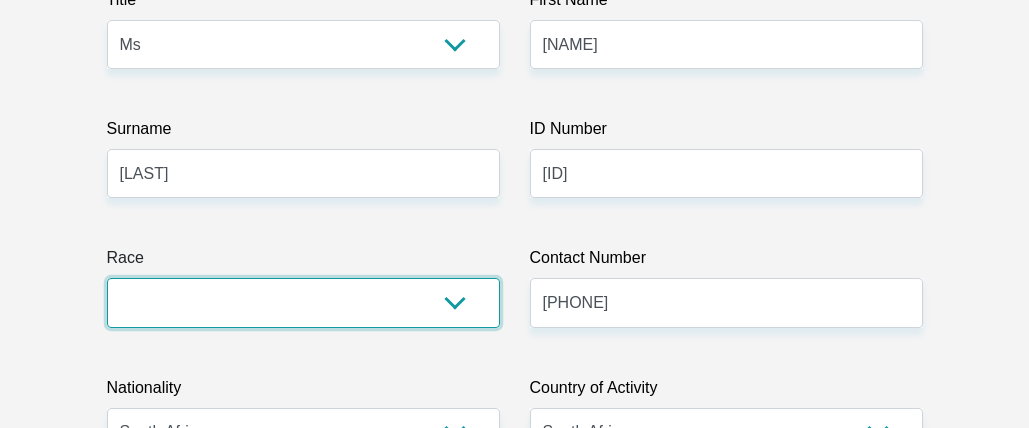 click on "Black
Coloured
Indian
White
Other" at bounding box center (303, 302) 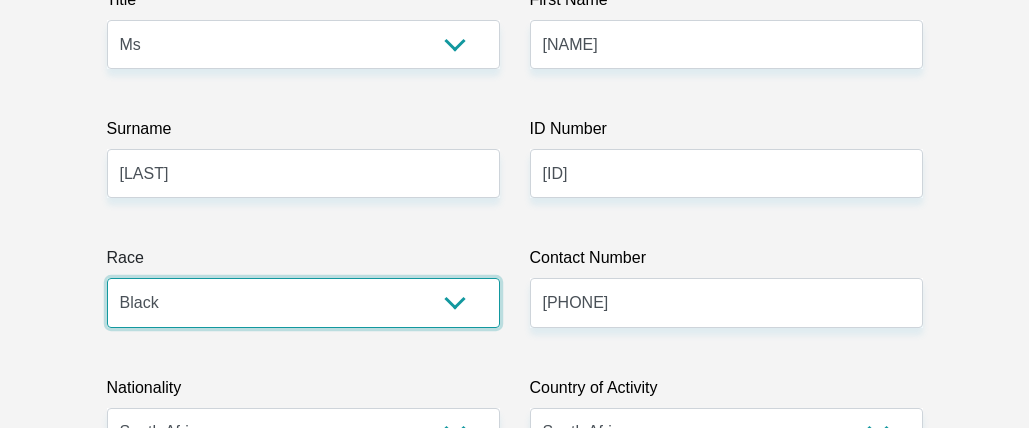 click on "Black
Coloured
Indian
White
Other" at bounding box center (303, 302) 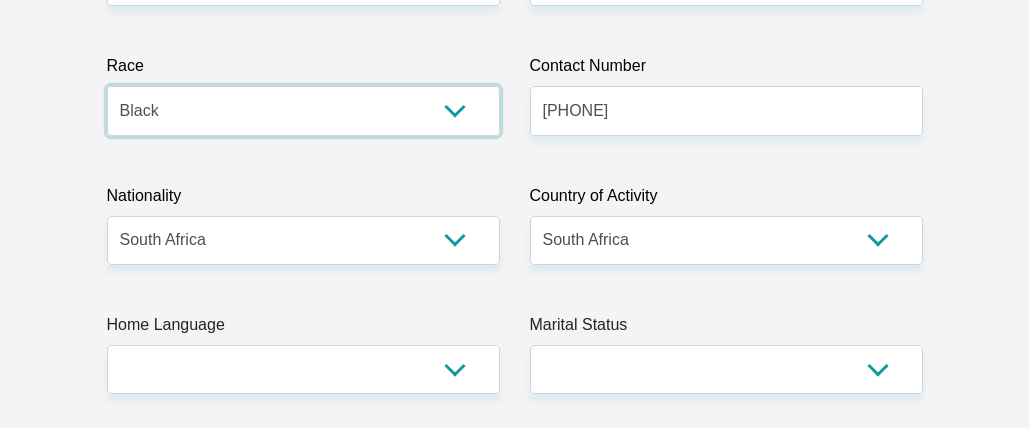 scroll, scrollTop: 600, scrollLeft: 0, axis: vertical 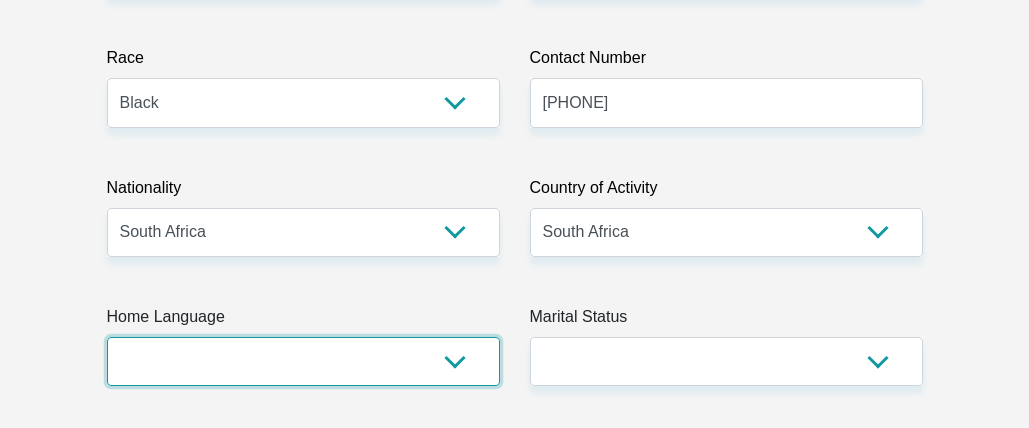 click on "Afrikaans
English
Sepedi
South Ndebele
Southern Sotho
Swati
Tsonga
Tswana
Venda
Xhosa
Zulu
Other" at bounding box center (303, 361) 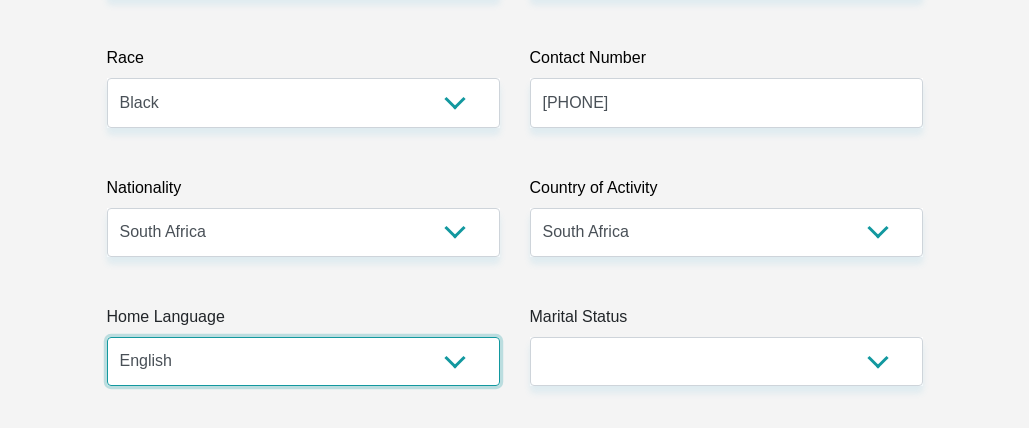 click on "Afrikaans
English
Sepedi
South Ndebele
Southern Sotho
Swati
Tsonga
Tswana
Venda
Xhosa
Zulu
Other" at bounding box center [303, 361] 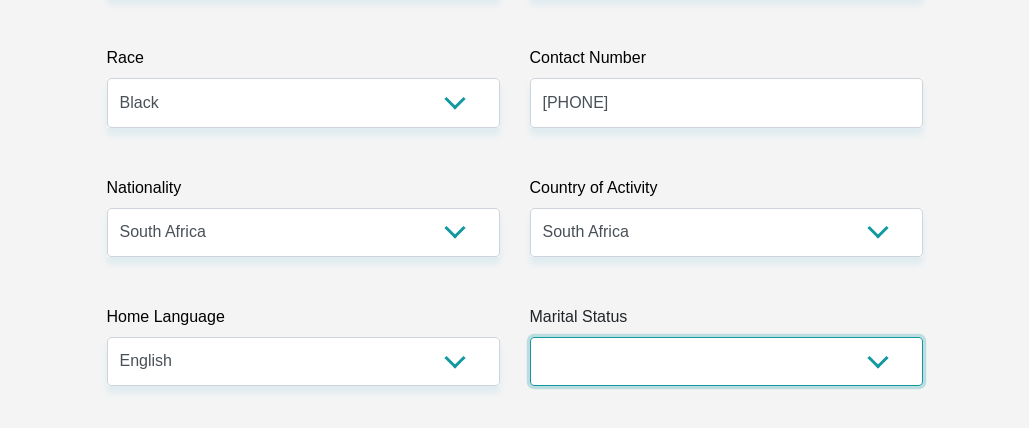 click on "Married ANC
Single
Divorced
Widowed
Married COP or Customary Law" at bounding box center [726, 361] 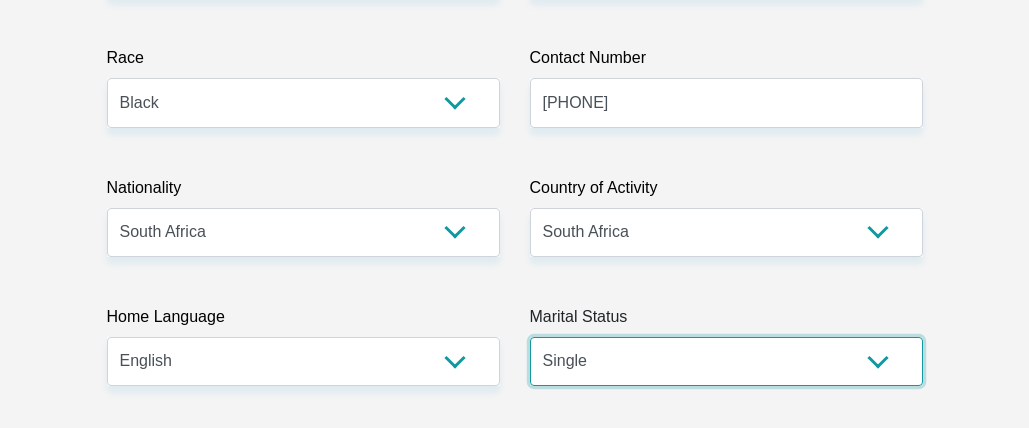 click on "Married ANC
Single
Divorced
Widowed
Married COP or Customary Law" at bounding box center (726, 361) 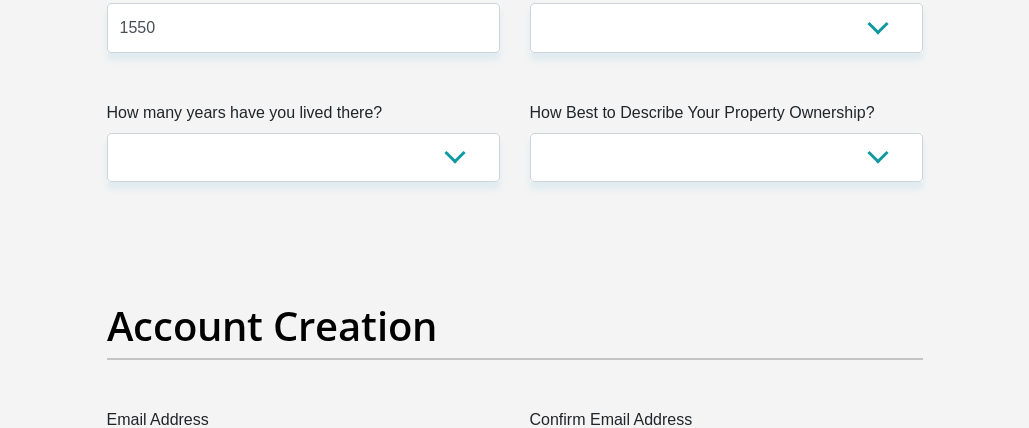 scroll, scrollTop: 1500, scrollLeft: 0, axis: vertical 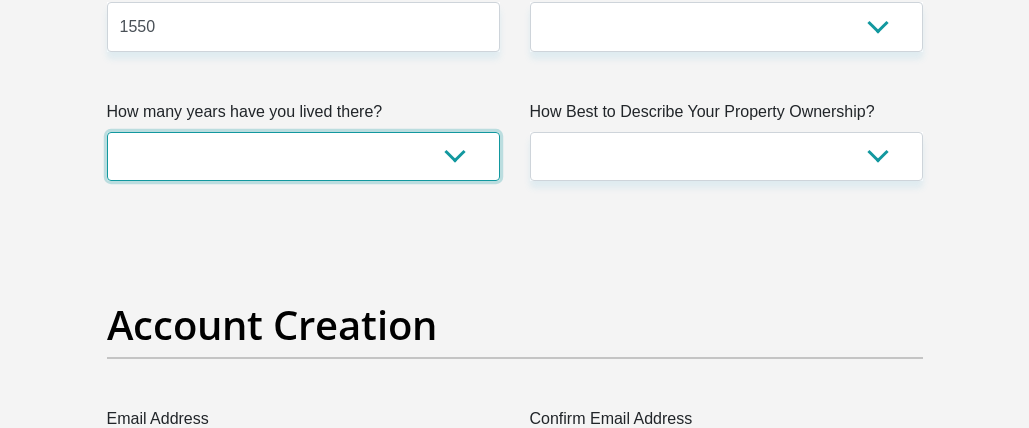 click on "less than 1 year
1-3 years
3-5 years
5+ years" at bounding box center (303, 156) 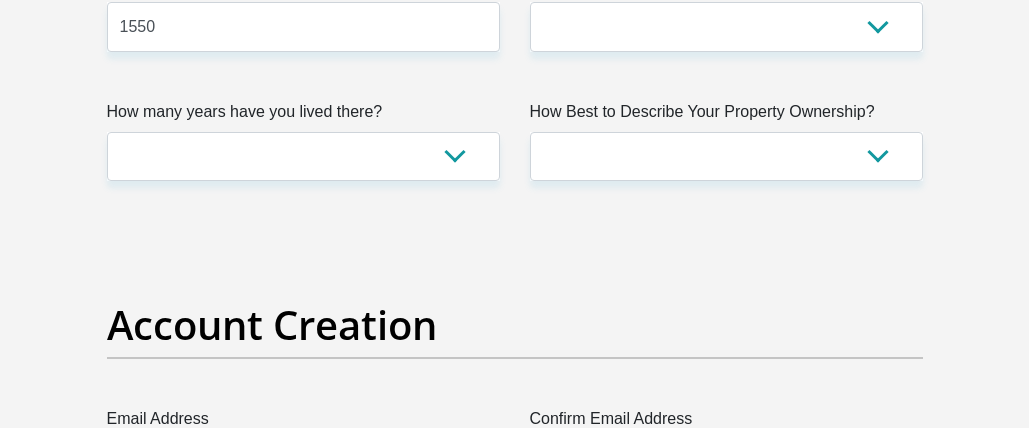click on "Title
Mr
Ms
Mrs
Dr
Other
First Name
[NAME]
Surname
[LAST]
ID Number
[ID]
Please input valid ID number
Race
Black
Coloured
Indian
White
Other
Contact Number
[PHONE]
Please input valid contact number
Nationality
South Africa
Afghanistan
Aland Islands  Albania" at bounding box center [515, 2210] 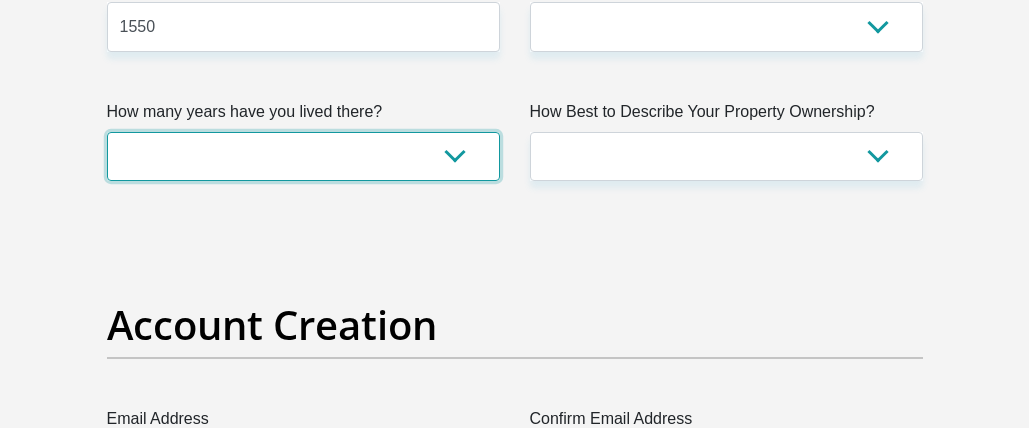 click on "less than 1 year
1-3 years
3-5 years
5+ years" at bounding box center [303, 156] 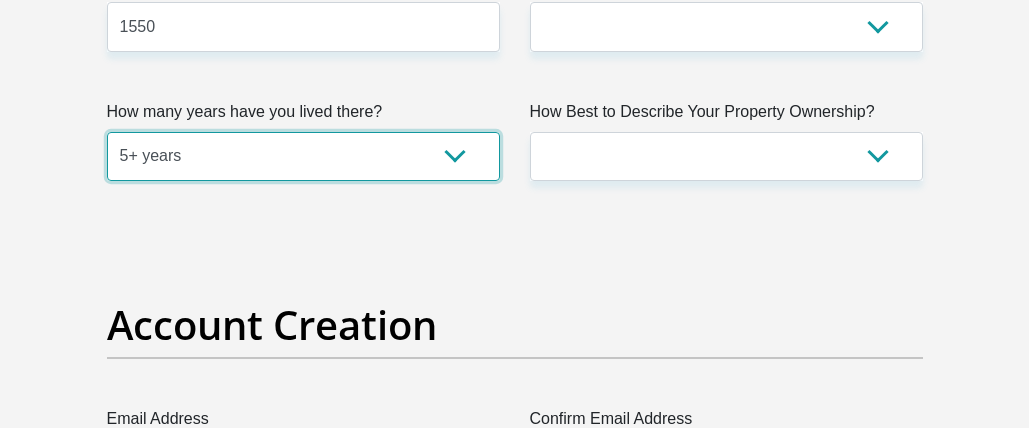 click on "less than 1 year
1-3 years
3-5 years
5+ years" at bounding box center [303, 156] 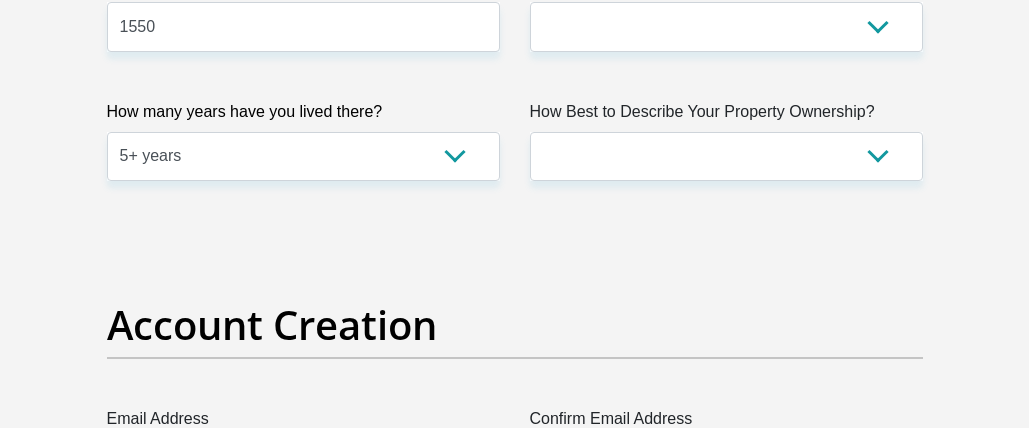 click on "Title
Mr
Ms
Mrs
Dr
Other
First Name
[NAME]
Surname
[LAST]
ID Number
[ID]
Please input valid ID number
Race
Black
Coloured
Indian
White
Other
Contact Number
[PHONE]
Please input valid contact number
Nationality
South Africa
Afghanistan
Aland Islands  Albania" at bounding box center (515, 2210) 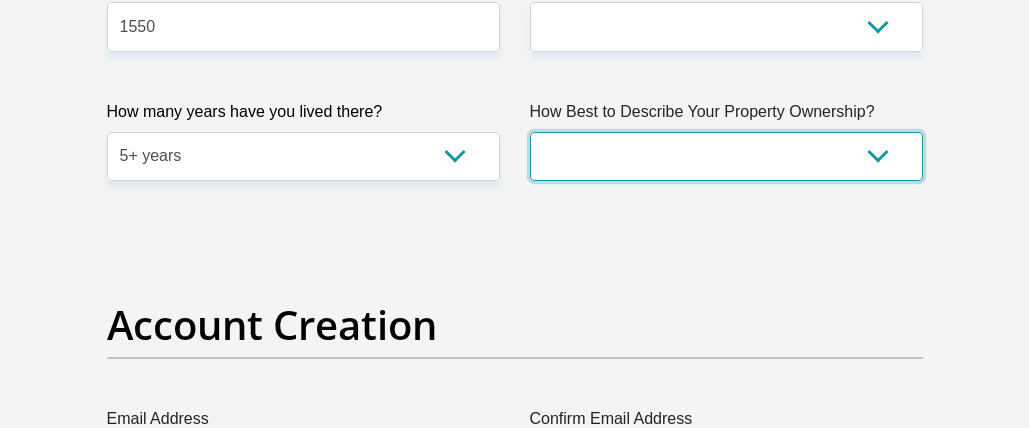 click on "Owned
Rented
Family Owned
Company Dwelling" at bounding box center [726, 156] 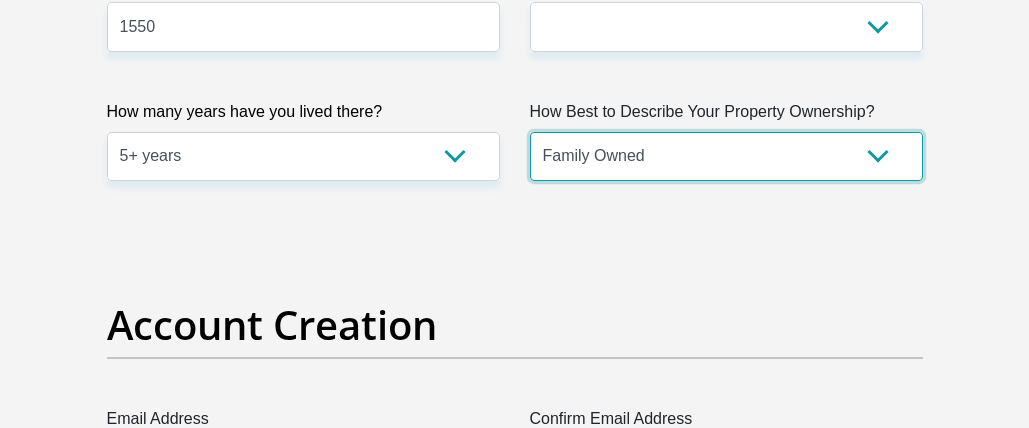 click on "Owned
Rented
Family Owned
Company Dwelling" at bounding box center (726, 156) 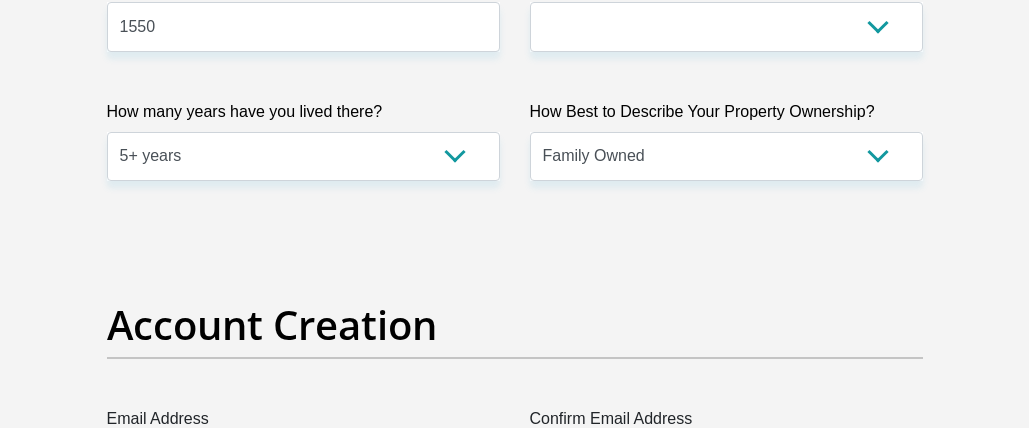 click on "Title
Mr
Ms
Mrs
Dr
Other
First Name
[NAME]
Surname
[LAST]
ID Number
[ID]
Please input valid ID number
Race
Black
Coloured
Indian
White
Other
Contact Number
[PHONE]
Please input valid contact number
Nationality
South Africa
Afghanistan
Aland Islands  Albania" at bounding box center (515, 2210) 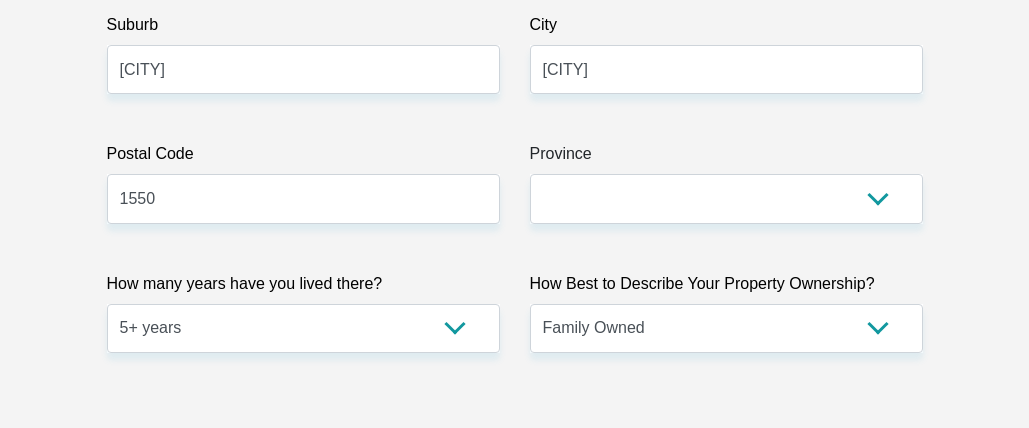 scroll, scrollTop: 1200, scrollLeft: 0, axis: vertical 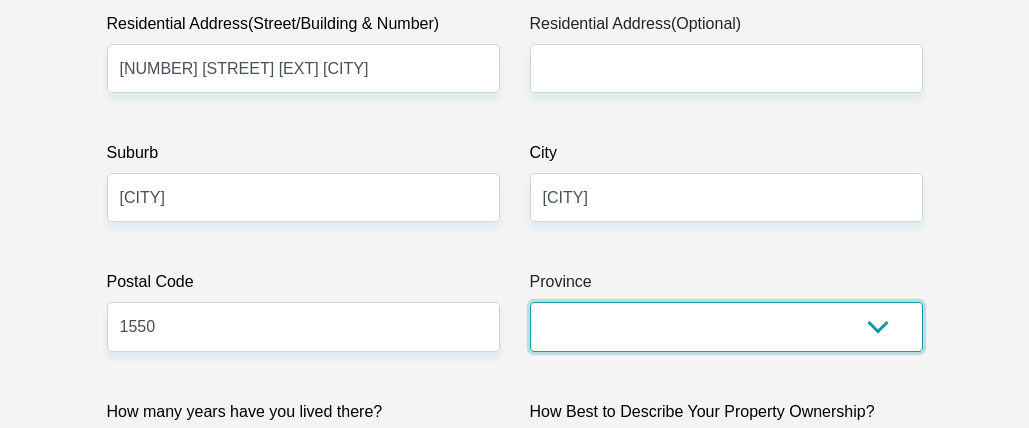 click on "Eastern Cape
Free State
Gauteng
KwaZulu-Natal
Limpopo
Mpumalanga
Northern Cape
North West
Western Cape" at bounding box center (726, 326) 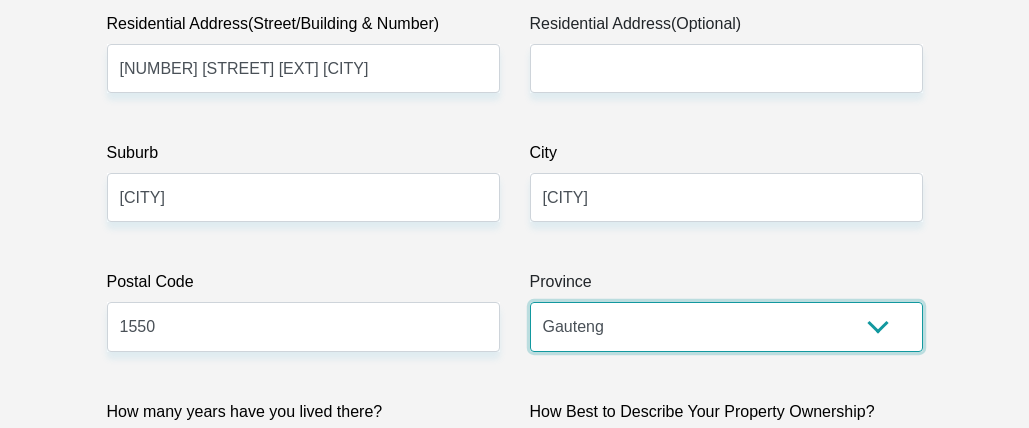 click on "Eastern Cape
Free State
Gauteng
KwaZulu-Natal
Limpopo
Mpumalanga
Northern Cape
North West
Western Cape" at bounding box center (726, 326) 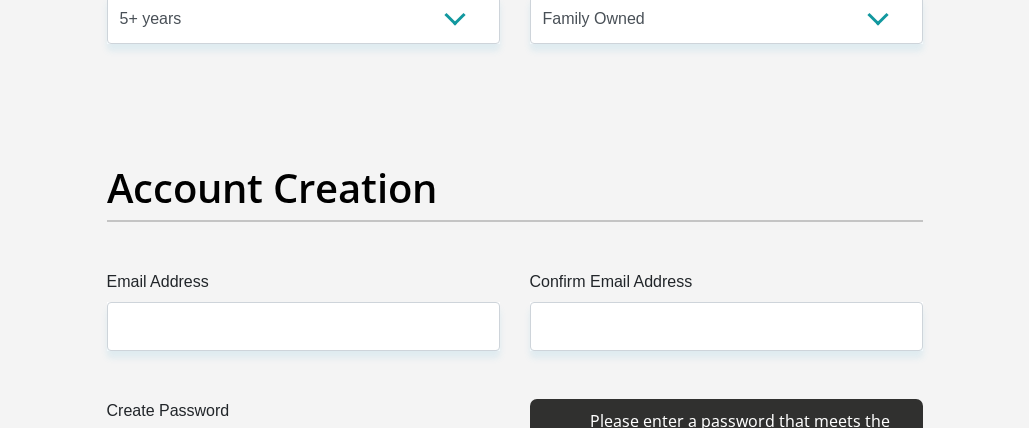 scroll, scrollTop: 1800, scrollLeft: 0, axis: vertical 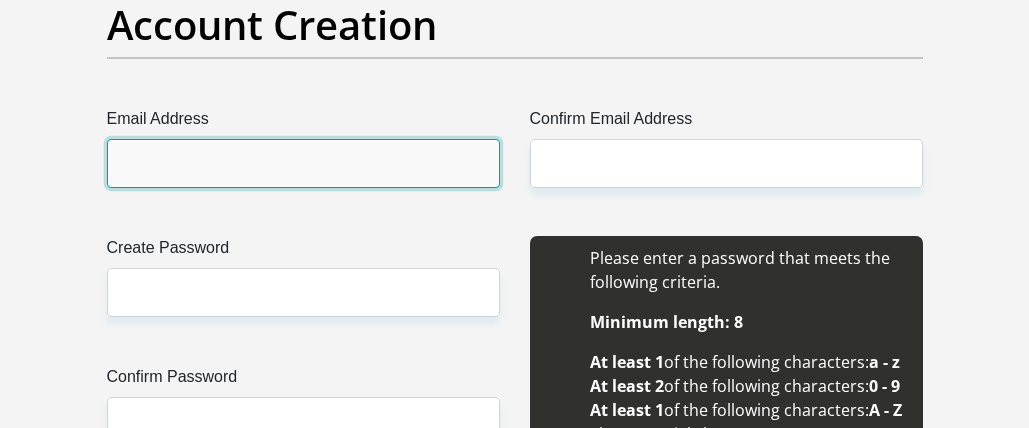 click on "Email Address" at bounding box center (303, 163) 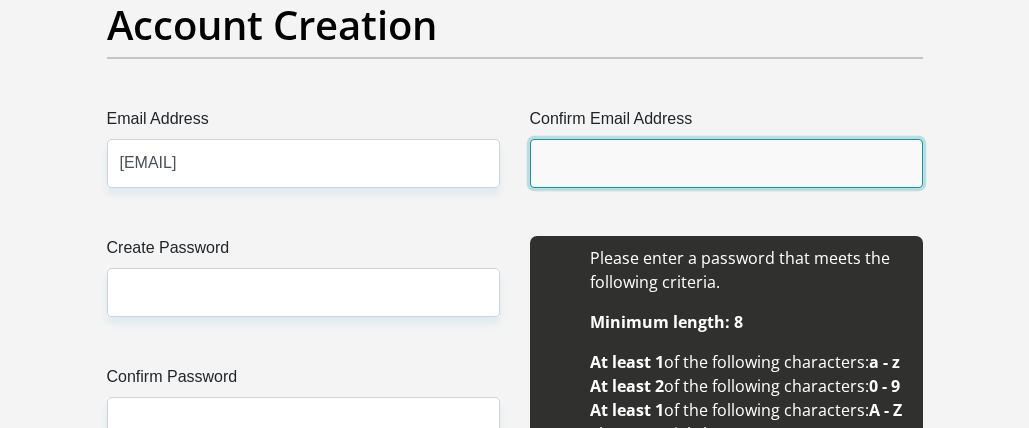 type on "[EMAIL]" 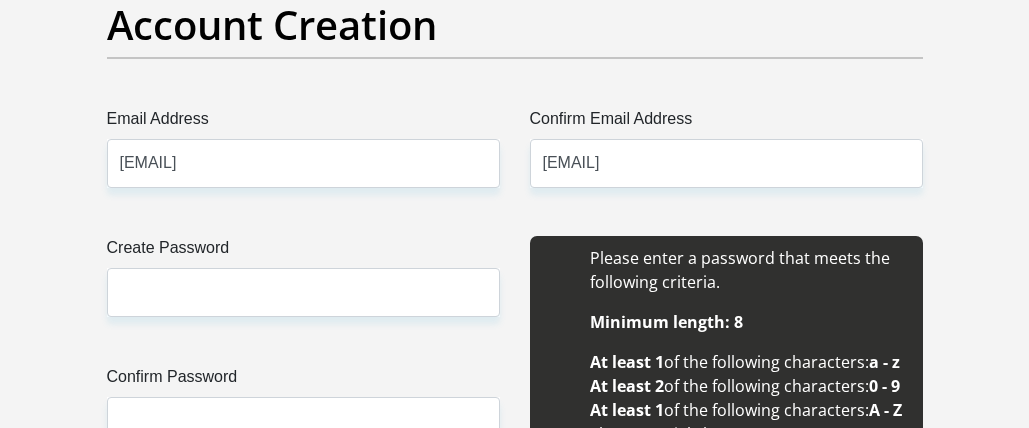 type 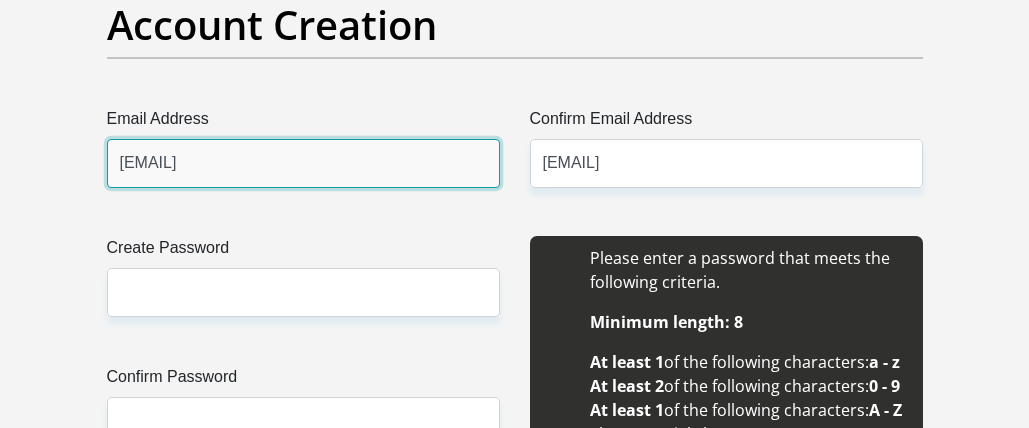 type 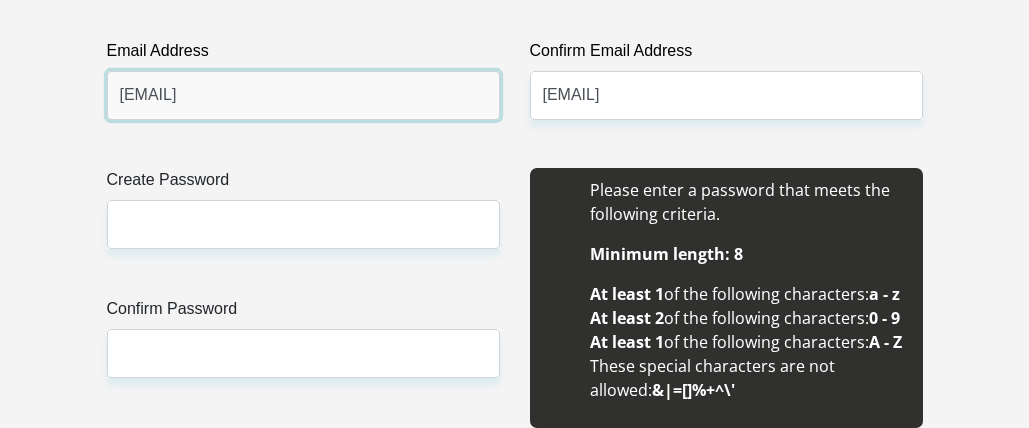 scroll, scrollTop: 1900, scrollLeft: 0, axis: vertical 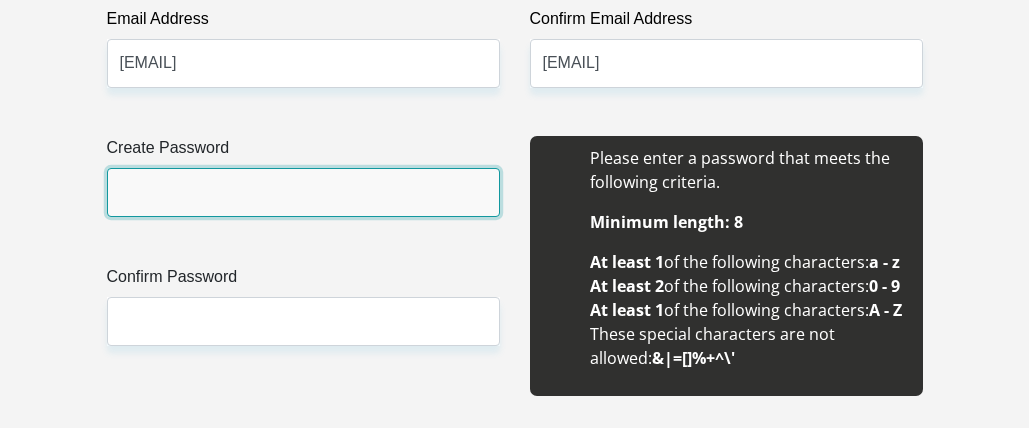 click on "Create Password" at bounding box center (303, 192) 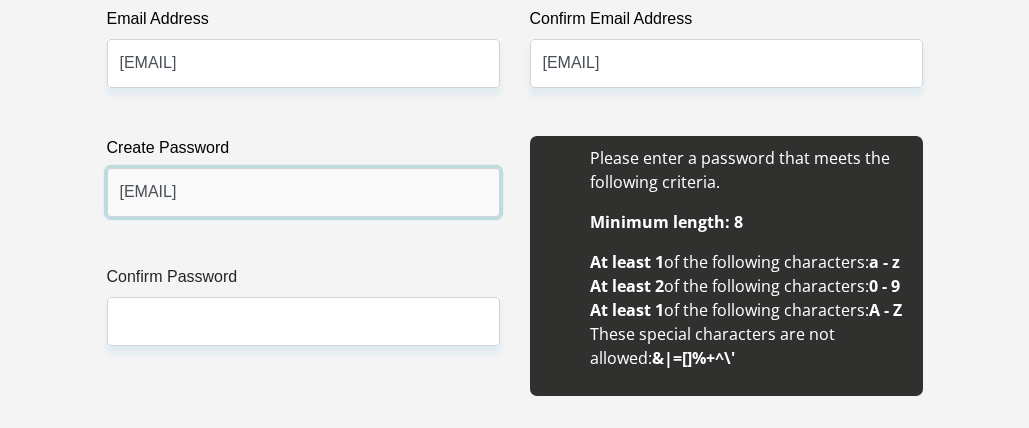 type on "[EMAIL]" 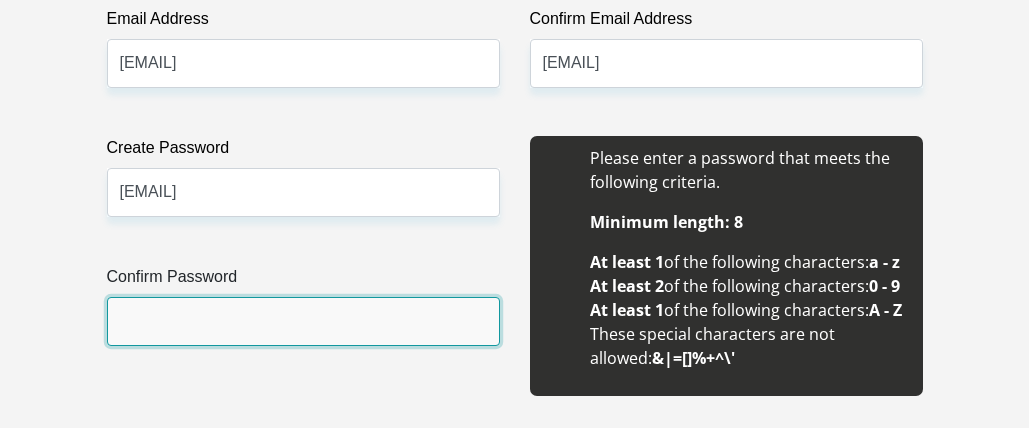 click on "Confirm Password" at bounding box center [303, 321] 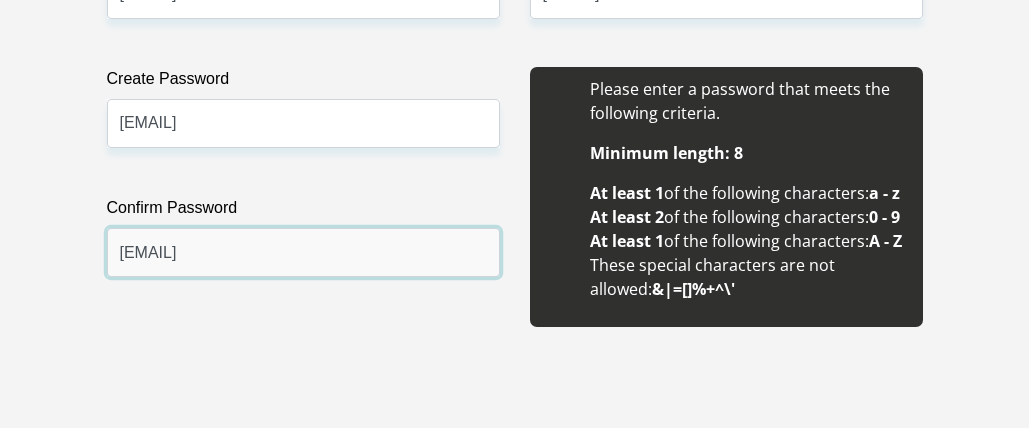 scroll, scrollTop: 2000, scrollLeft: 0, axis: vertical 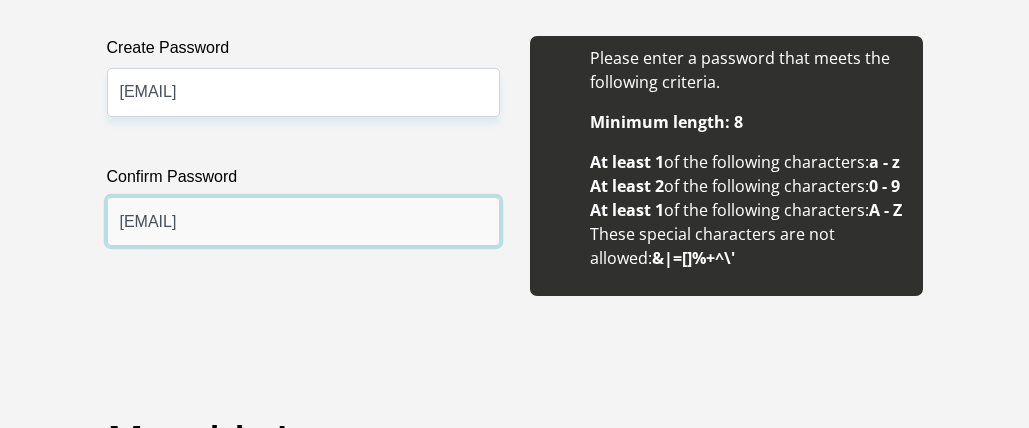 type on "[EMAIL]" 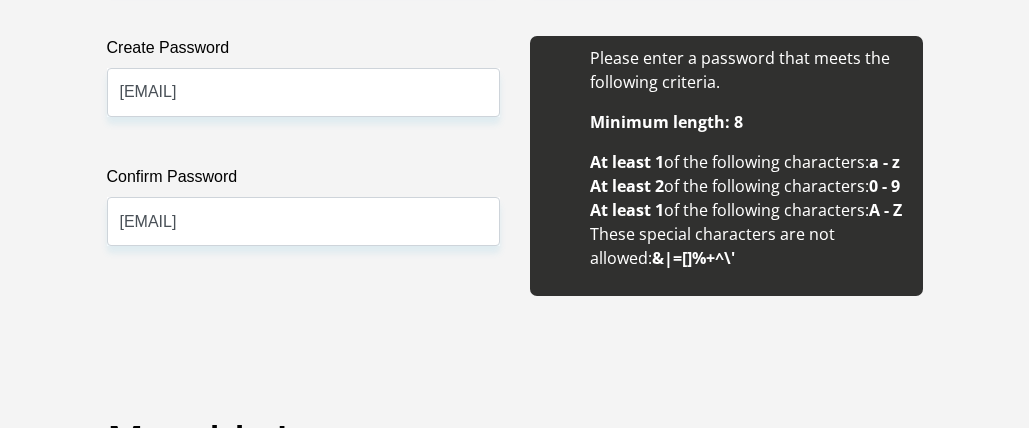 click on "Personal Details
Title
Mr
Ms
Mrs
Dr
Other
First Name
[NAME]
Surname
[LAST]
ID Number
[ID]
Please input valid ID number
Race
Black
Coloured
Indian
White
Other
Contact Number
[PHONE]
Please input valid contact number
[NAME]" at bounding box center (515, 1728) 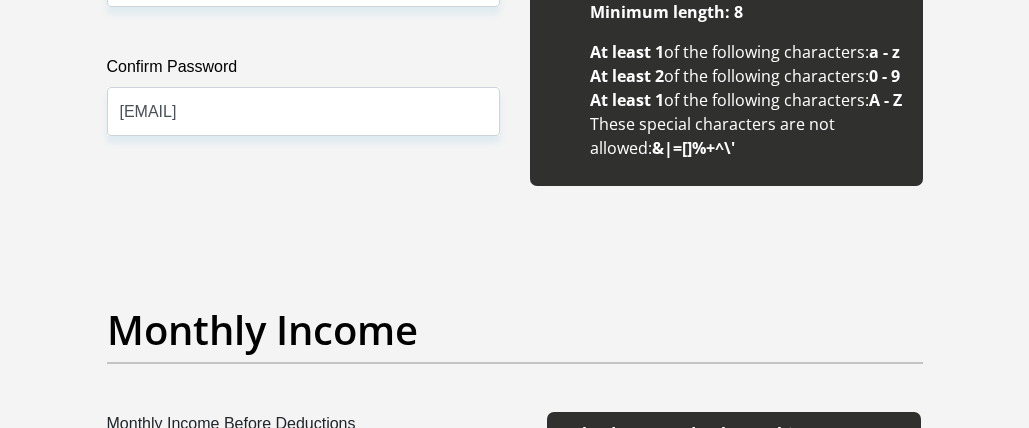 scroll, scrollTop: 2400, scrollLeft: 0, axis: vertical 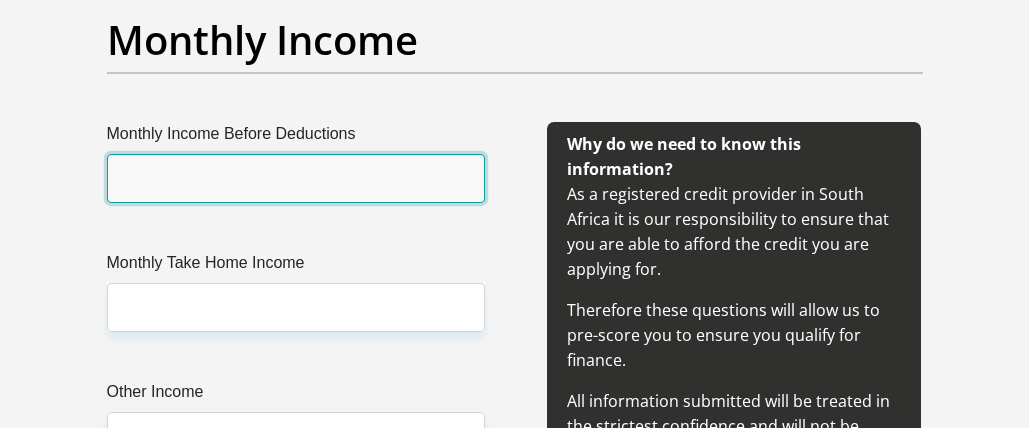 click on "Monthly Income Before Deductions" at bounding box center (296, 178) 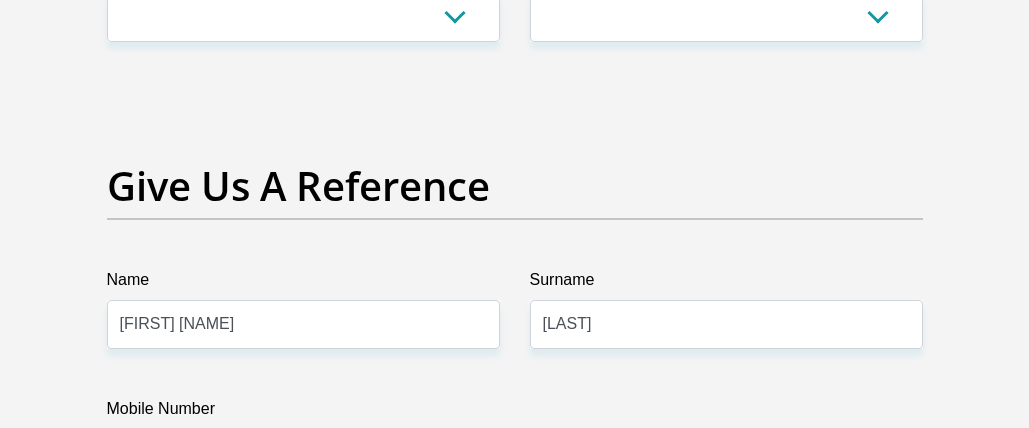scroll, scrollTop: 4100, scrollLeft: 0, axis: vertical 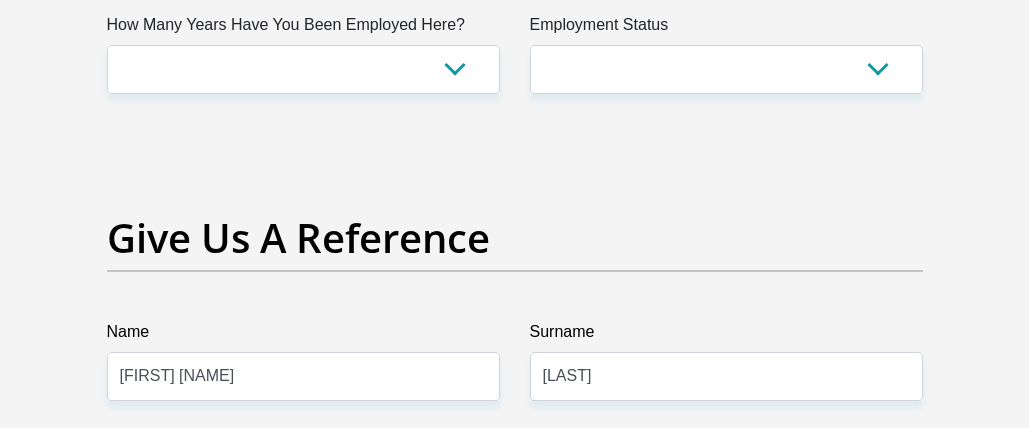 type on "1" 